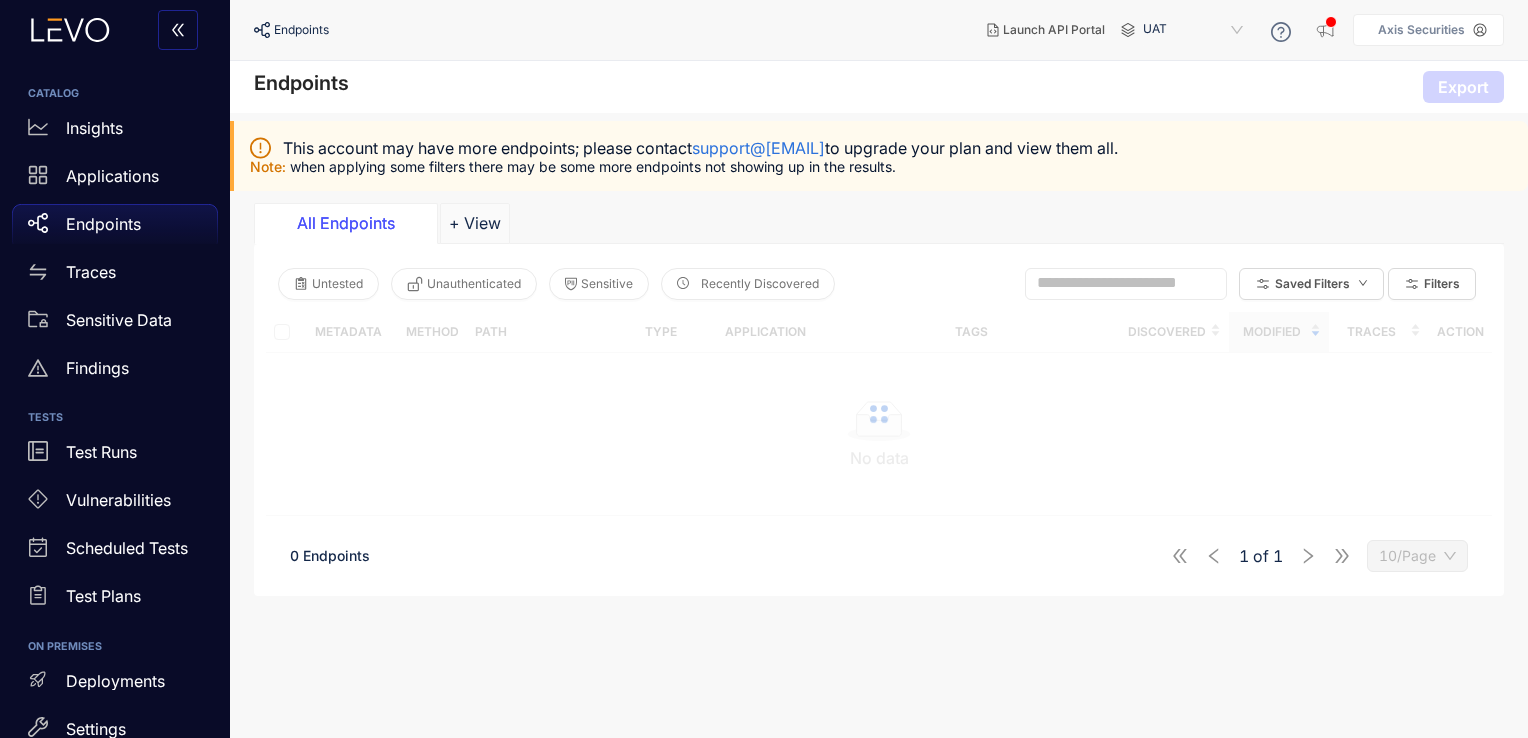 scroll, scrollTop: 0, scrollLeft: 0, axis: both 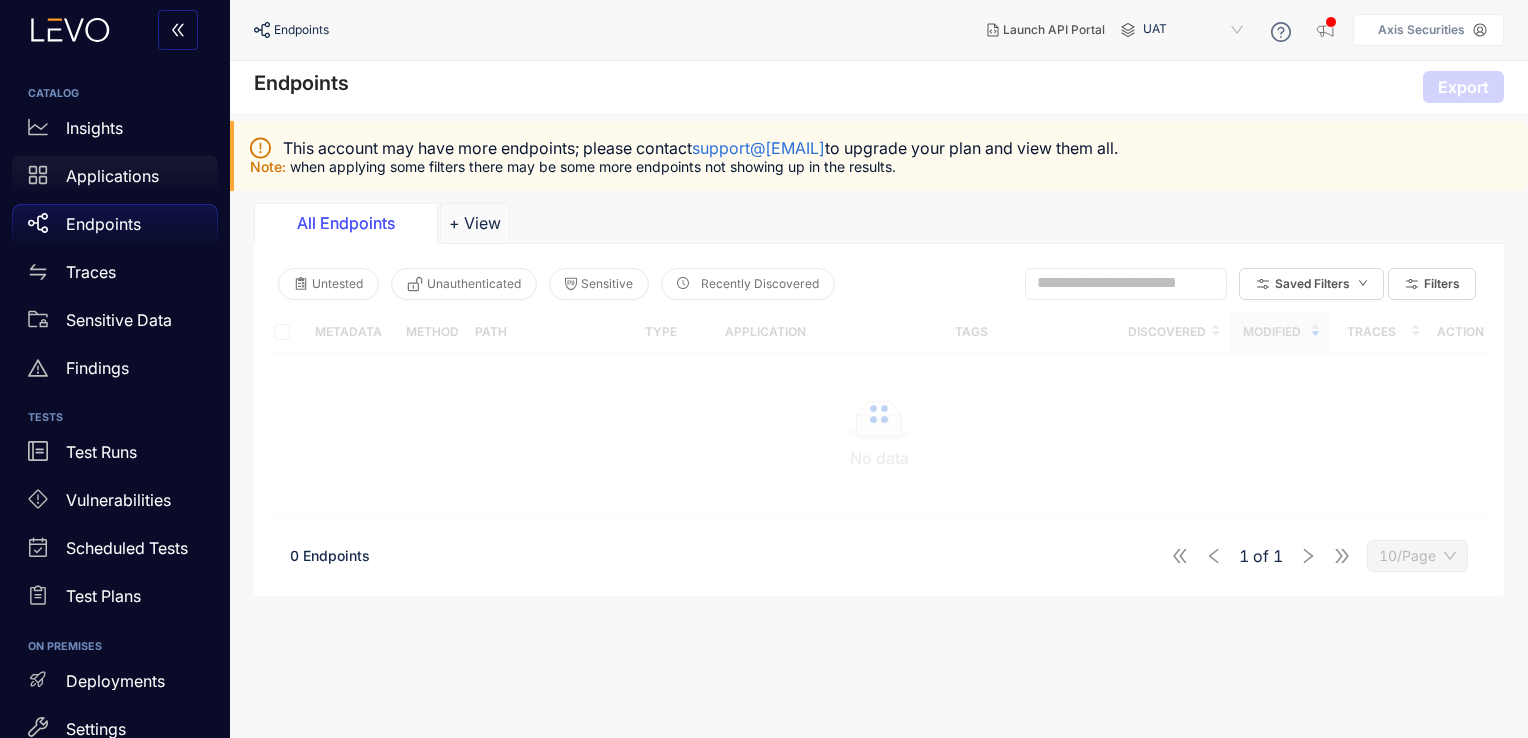 click on "Applications" at bounding box center (112, 176) 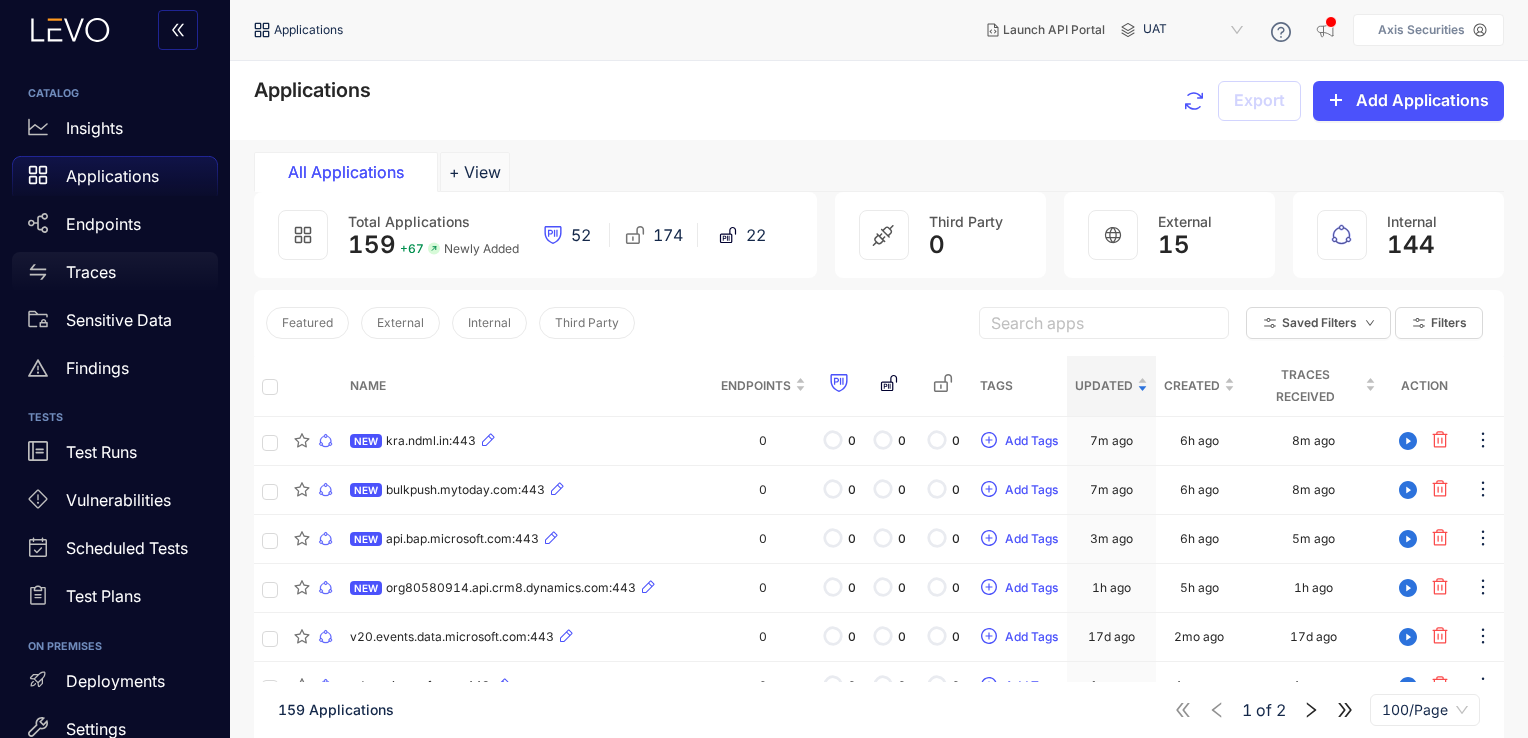 click on "Traces" at bounding box center (91, 272) 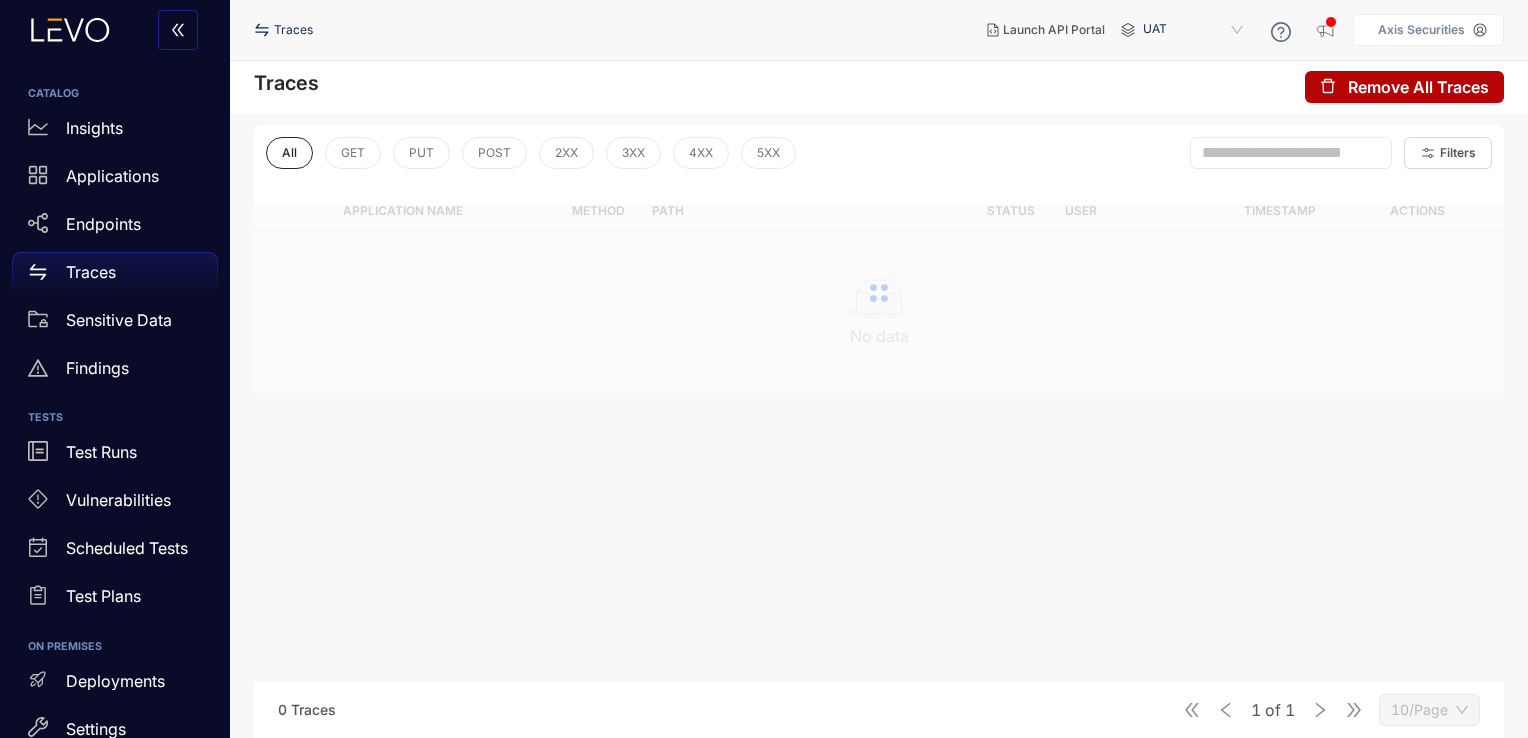 click on "UAT" at bounding box center [1195, 30] 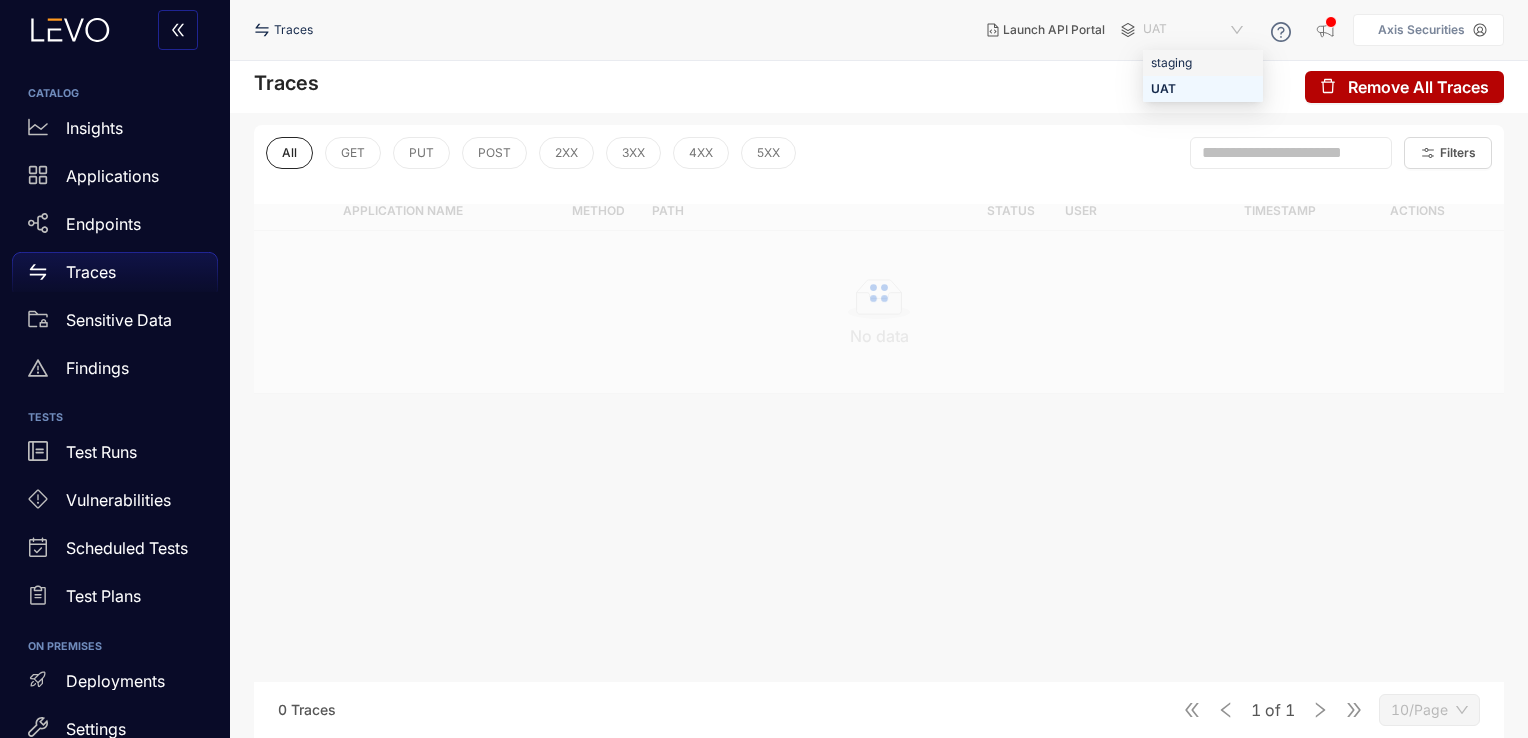 click on "staging" at bounding box center [1203, 63] 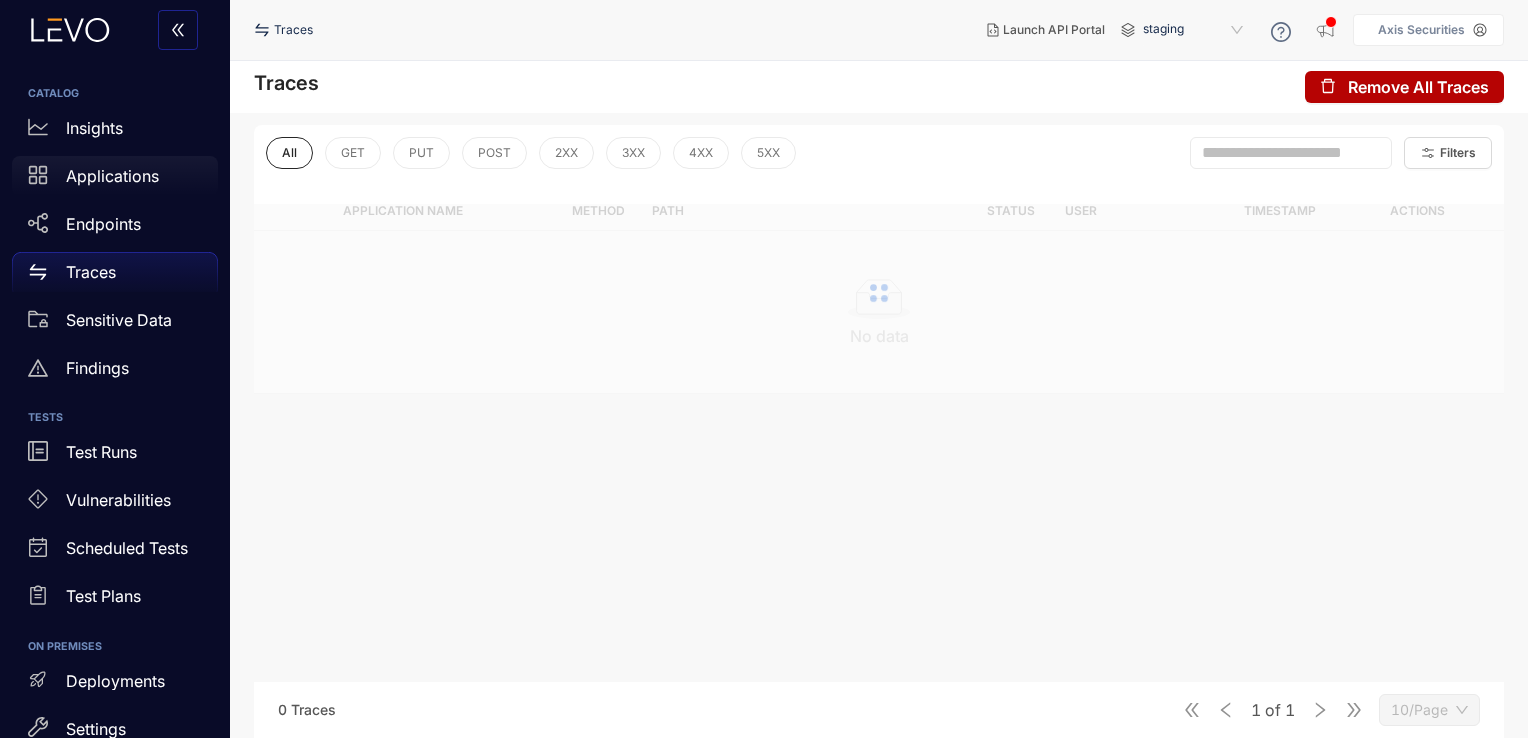 click on "Applications" at bounding box center [112, 176] 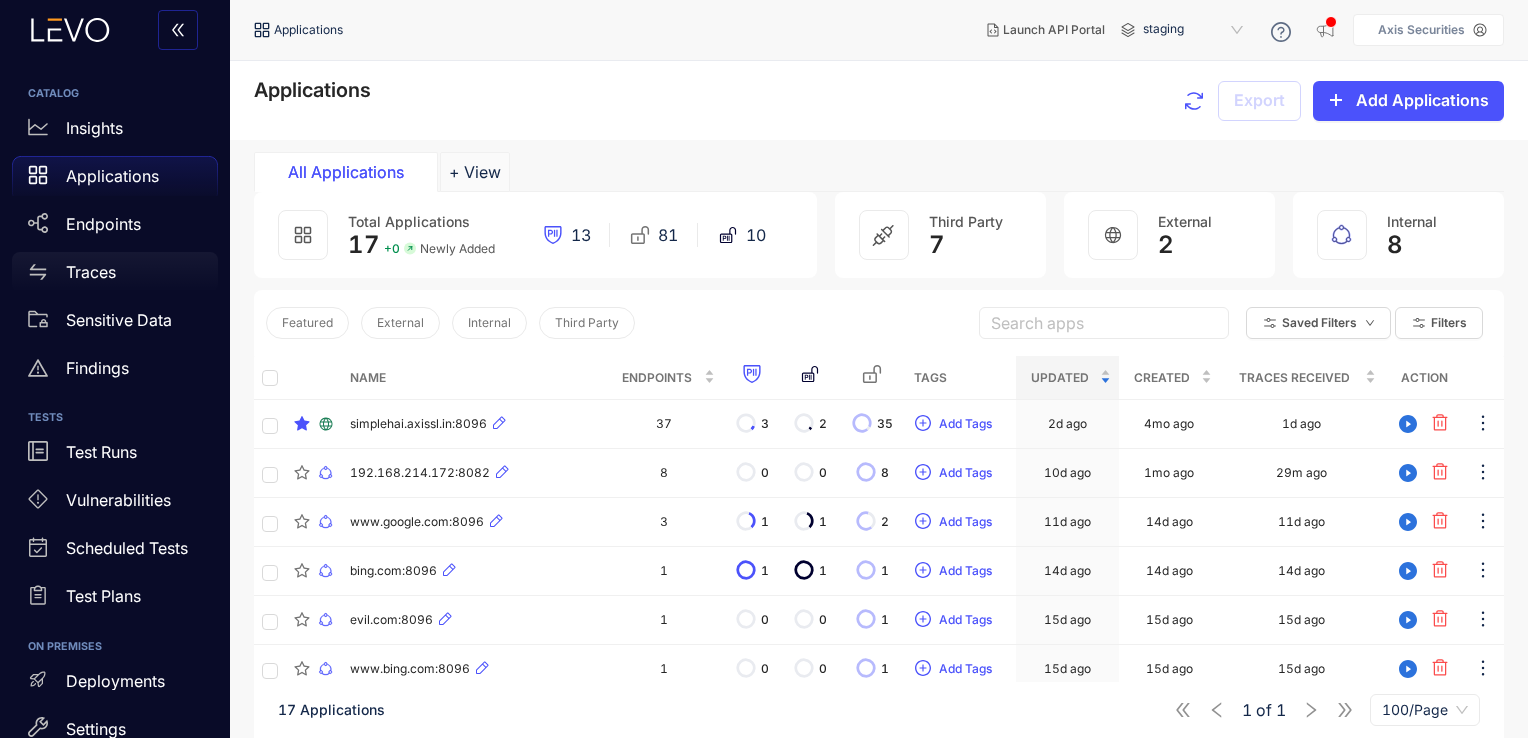 click on "Traces" at bounding box center [91, 272] 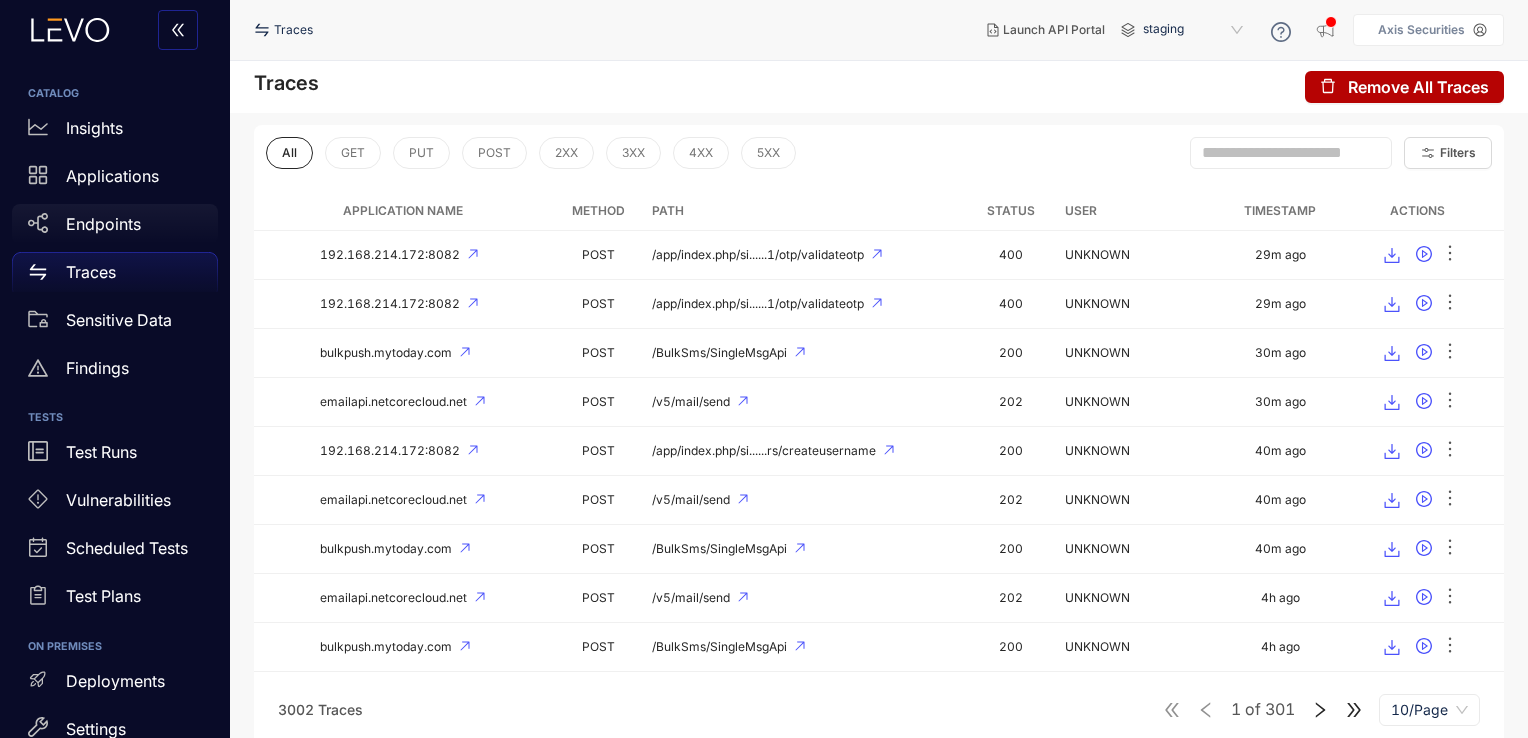 click on "Endpoints" at bounding box center [103, 224] 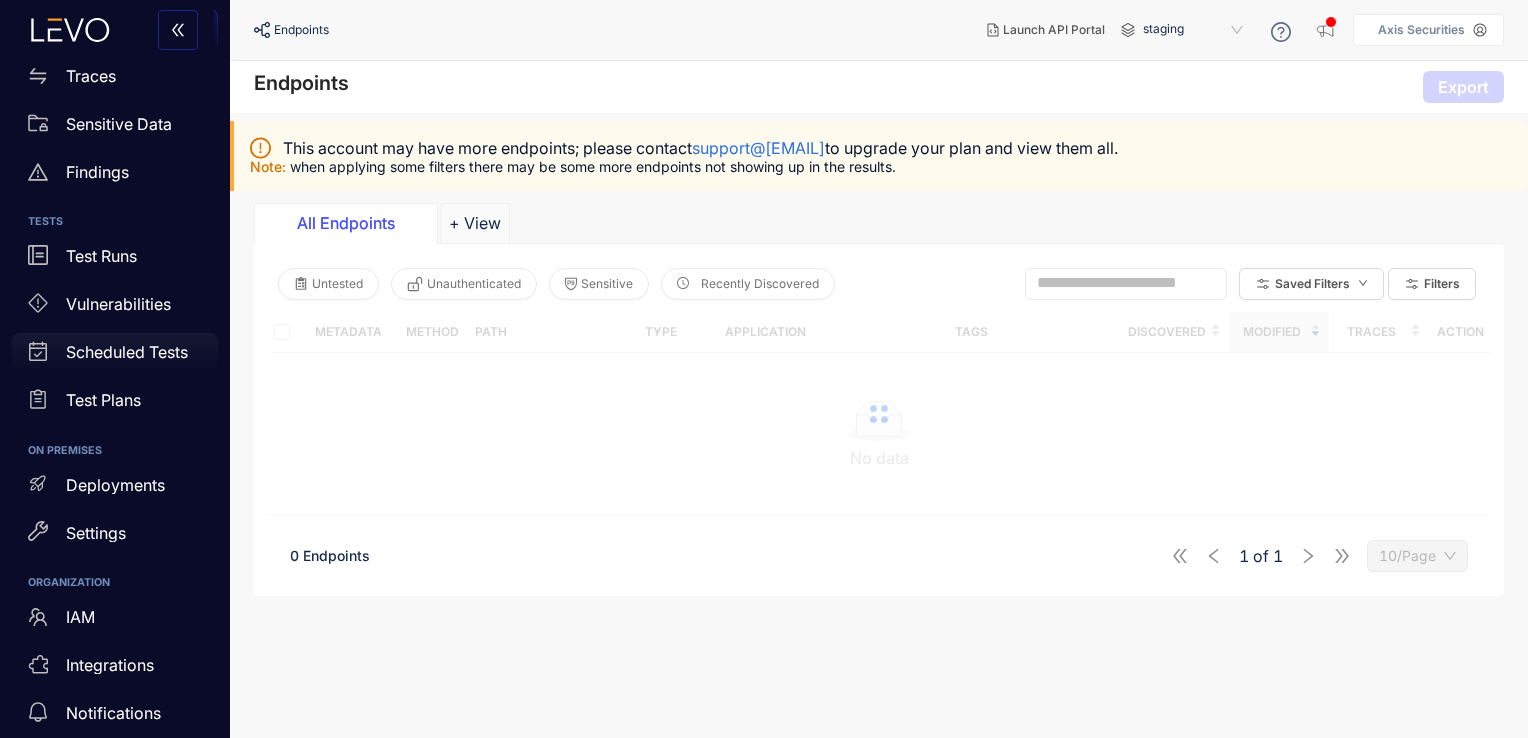 scroll, scrollTop: 211, scrollLeft: 0, axis: vertical 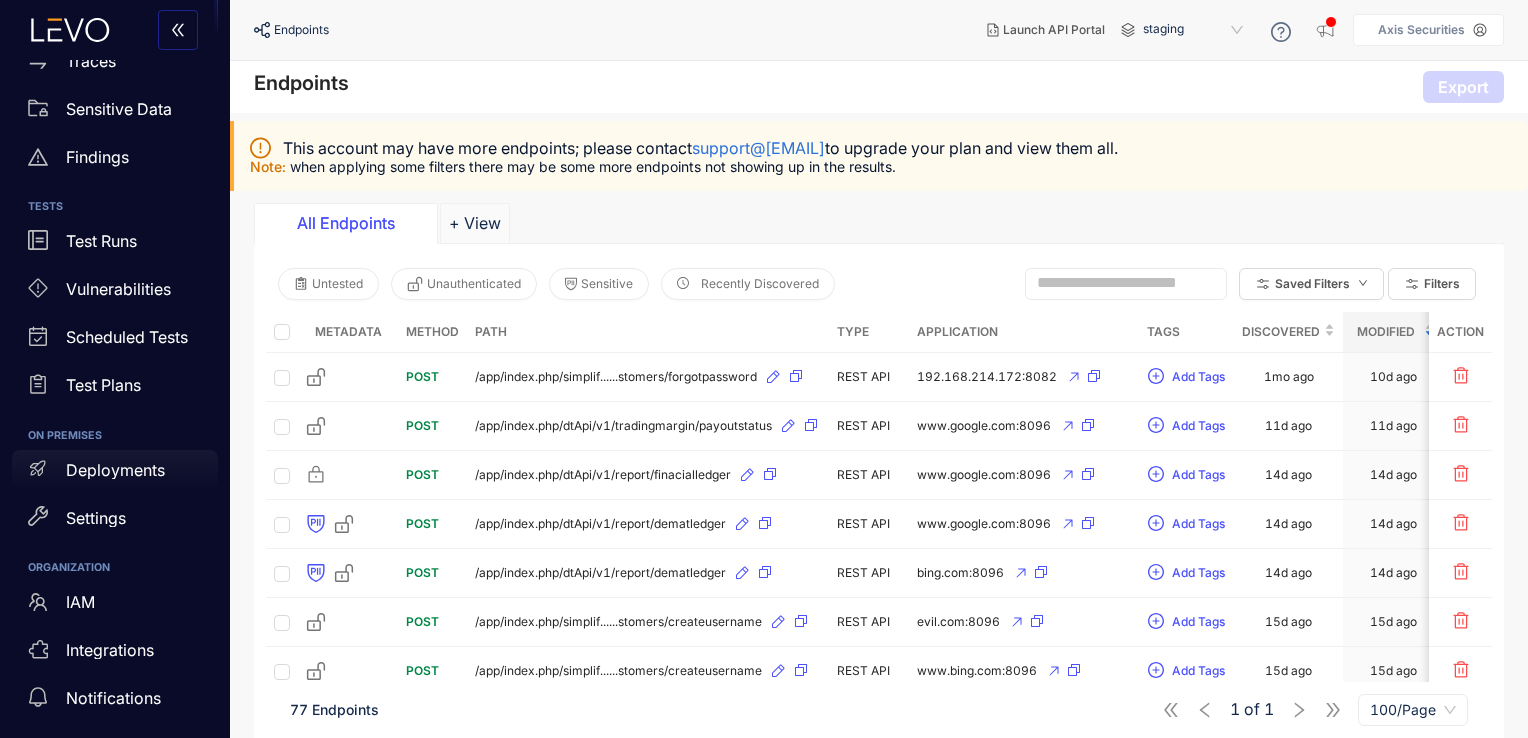 click on "Deployments" at bounding box center [115, 470] 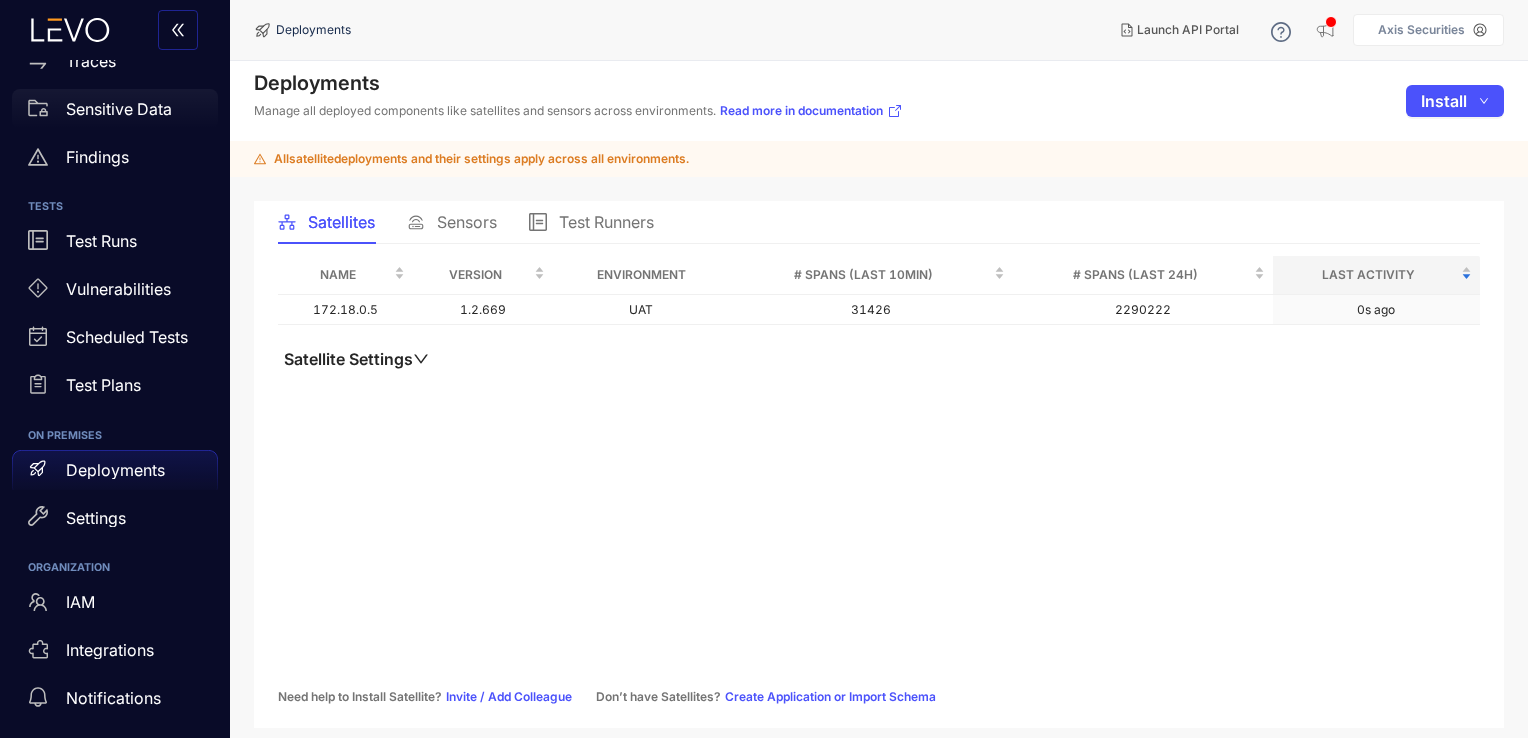 click on "Sensitive Data" at bounding box center [115, 109] 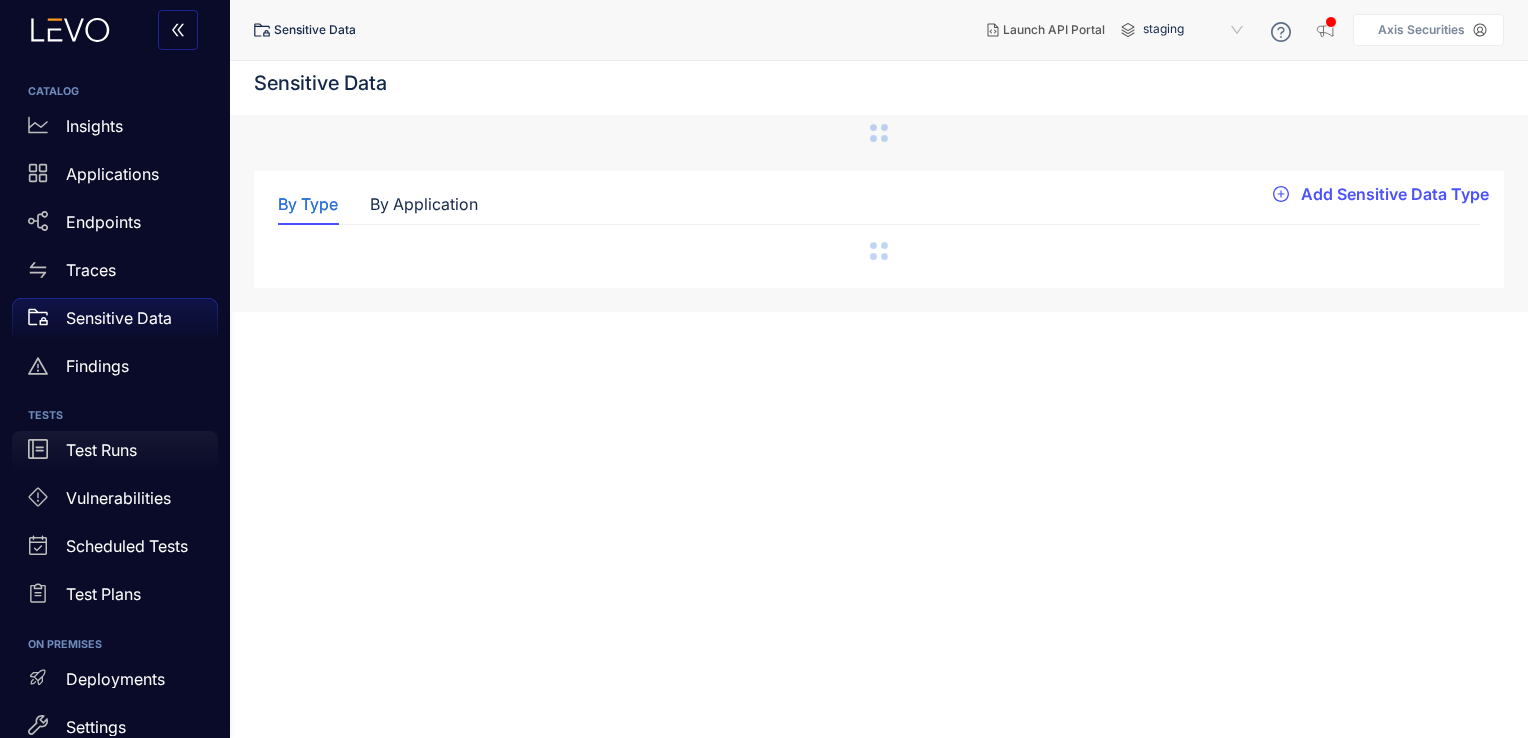 scroll, scrollTop: 0, scrollLeft: 0, axis: both 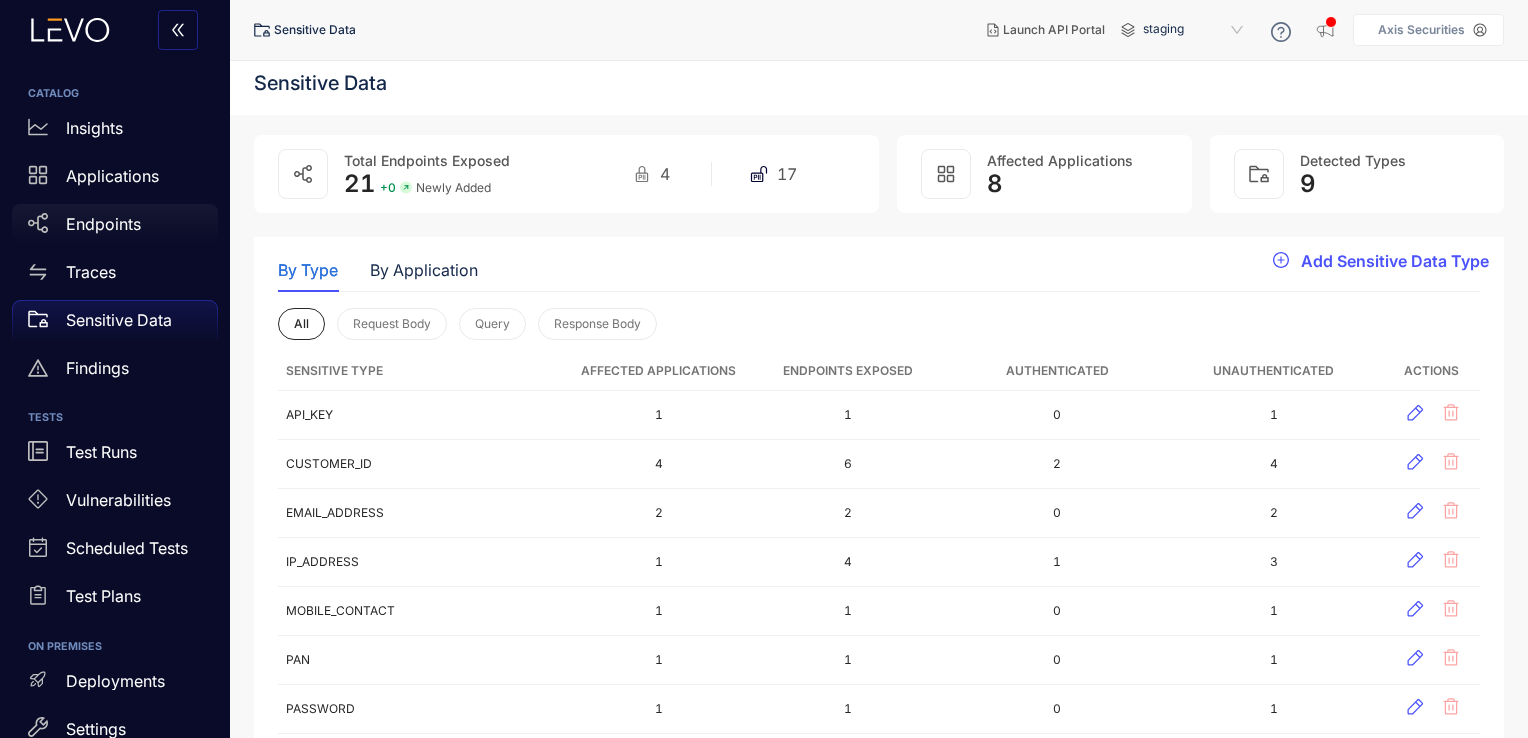 click on "Endpoints" at bounding box center [103, 224] 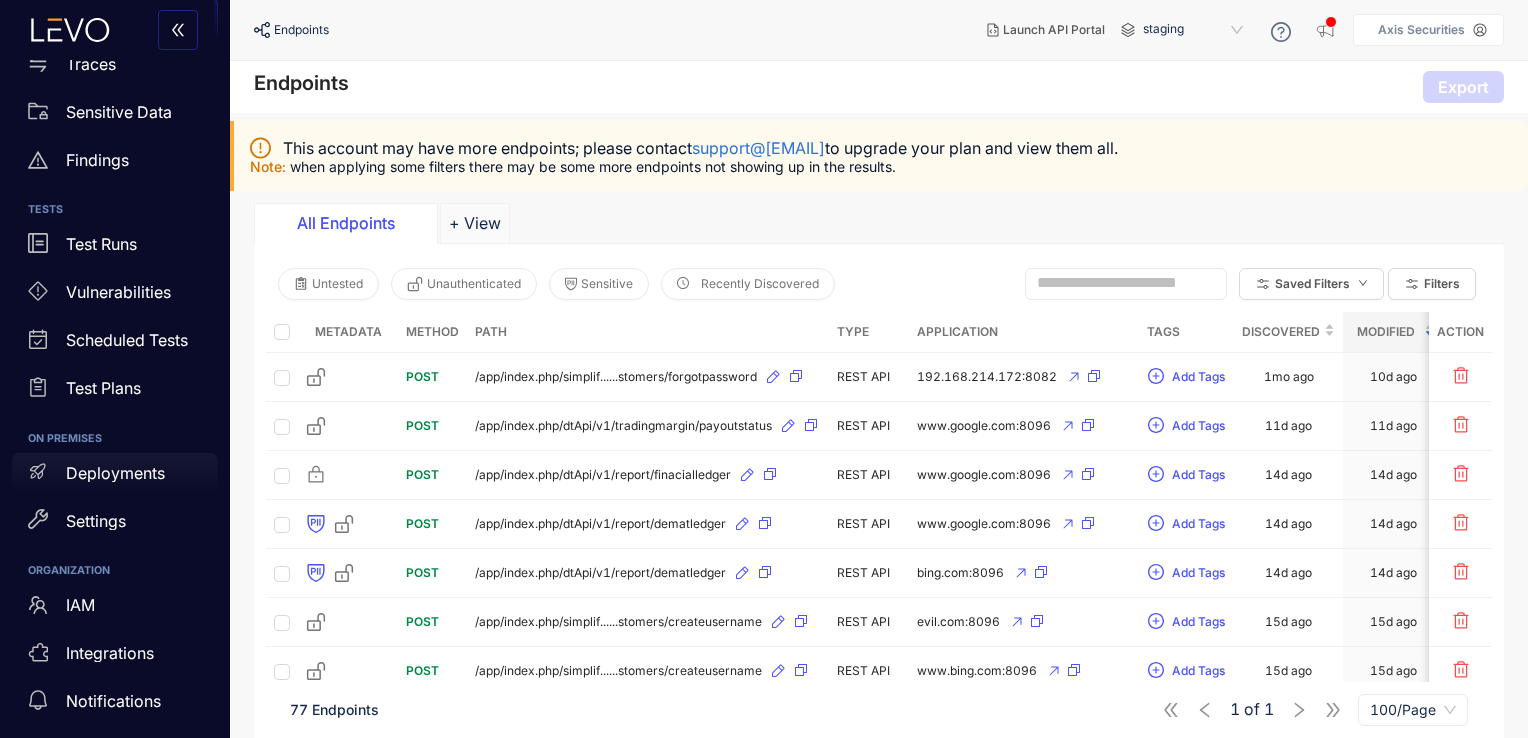 scroll, scrollTop: 211, scrollLeft: 0, axis: vertical 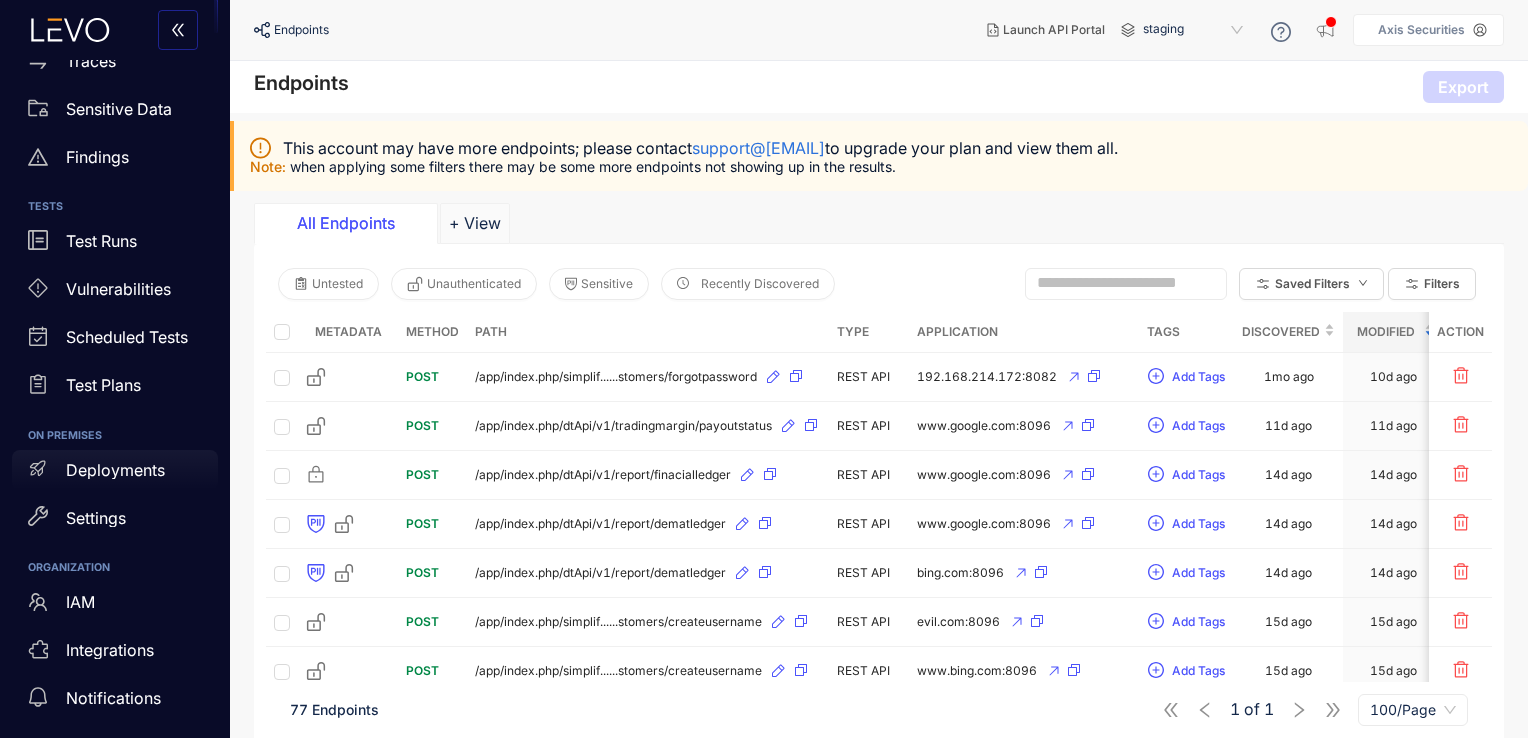 click on "Deployments" at bounding box center (115, 470) 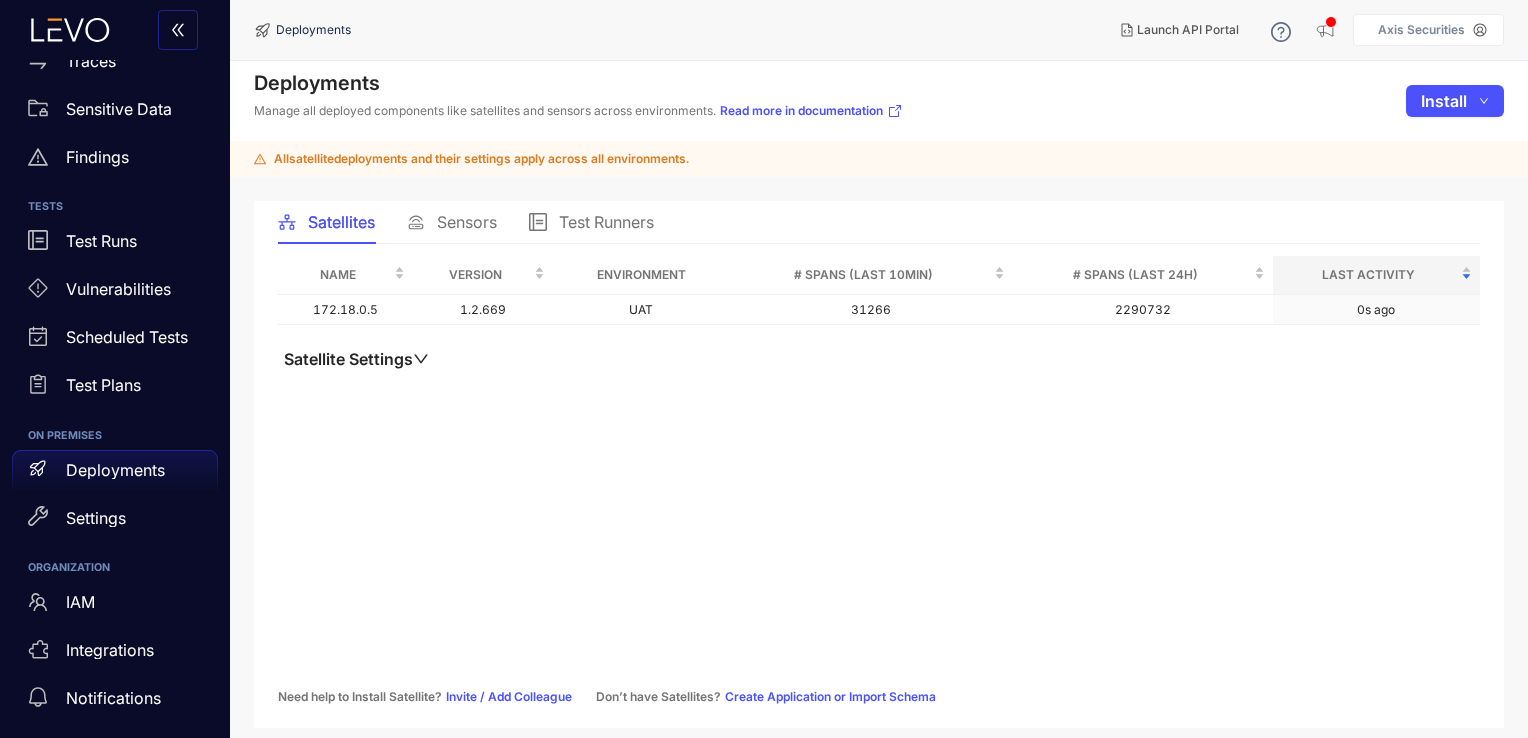 click on "Sensors" at bounding box center (467, 222) 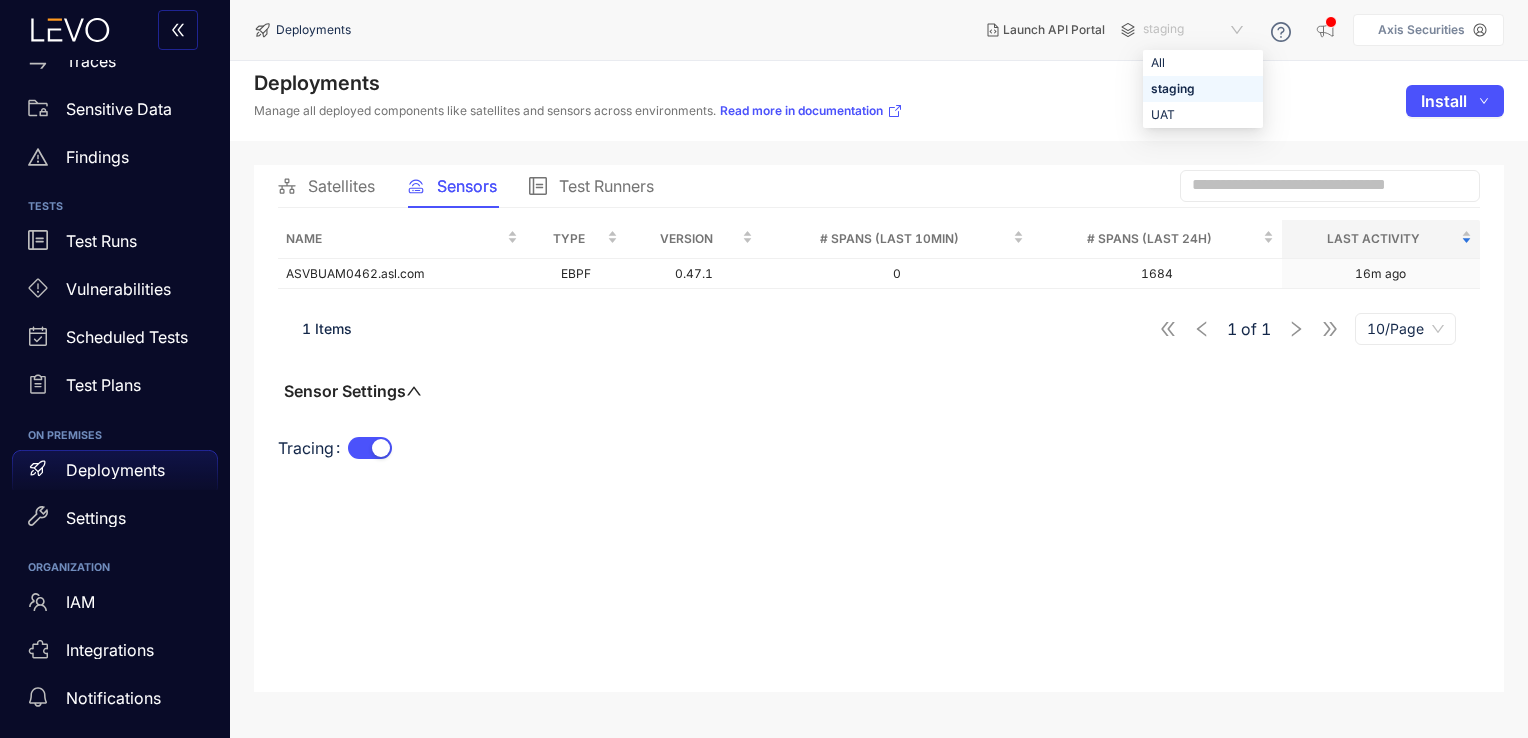click on "staging" at bounding box center (1195, 30) 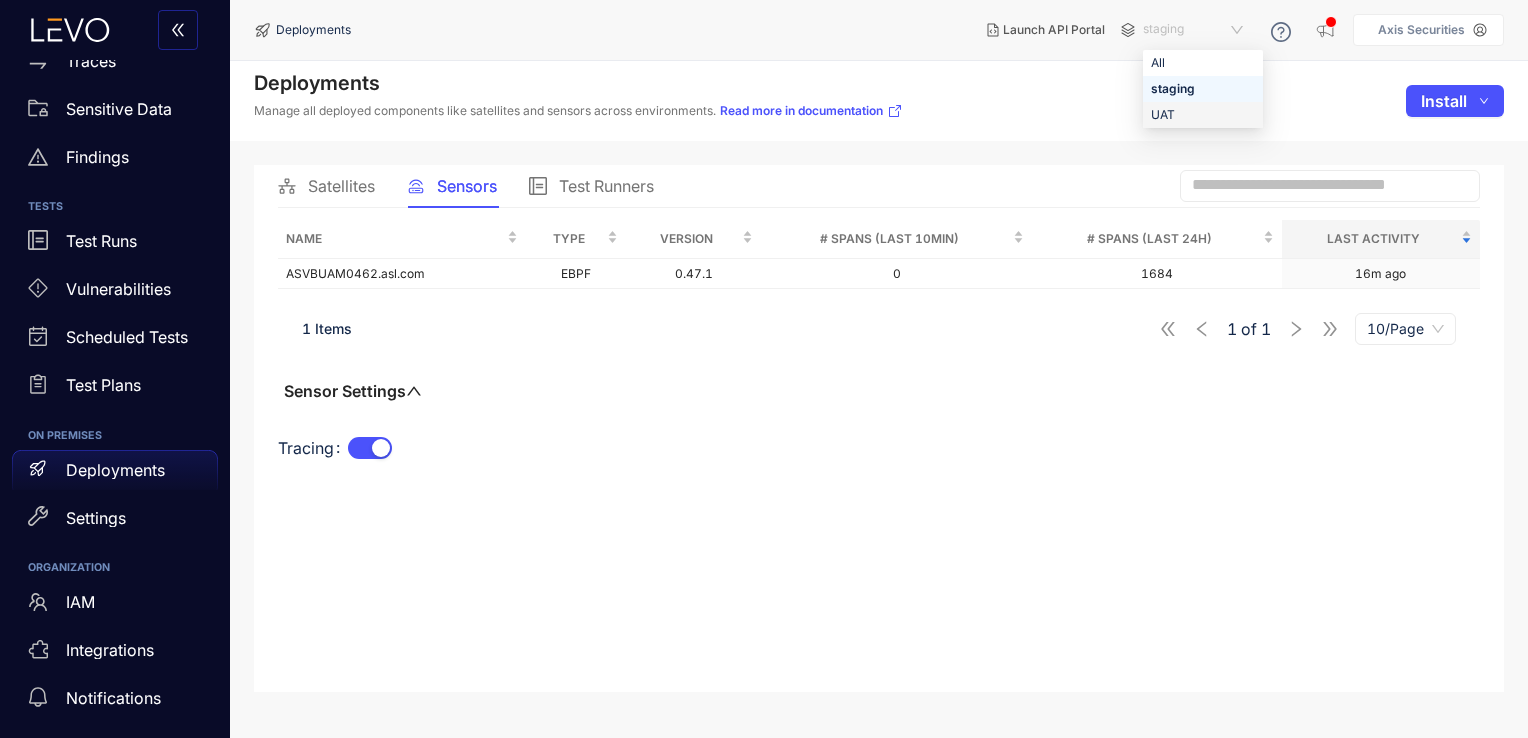 click on "UAT" at bounding box center (1203, 115) 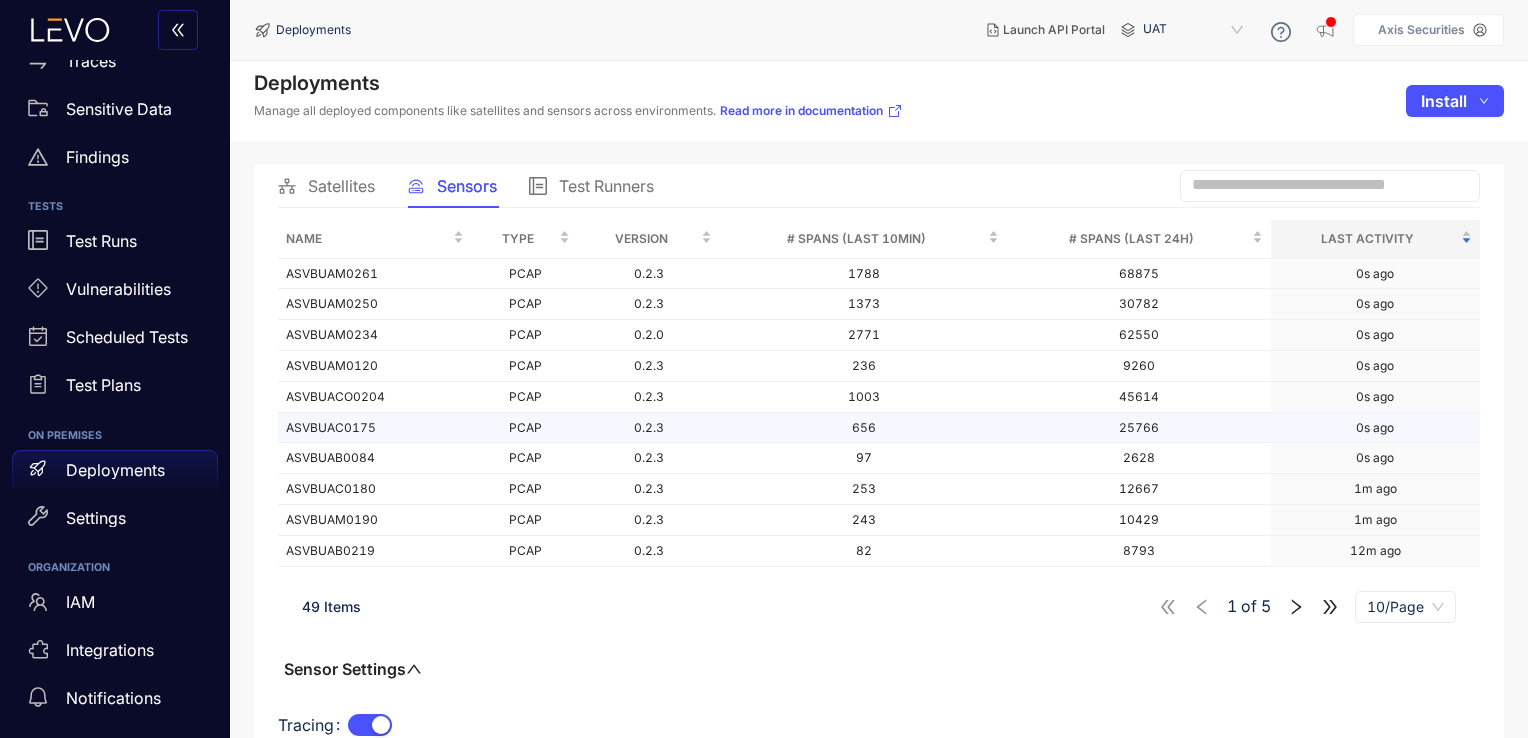 scroll, scrollTop: 48, scrollLeft: 0, axis: vertical 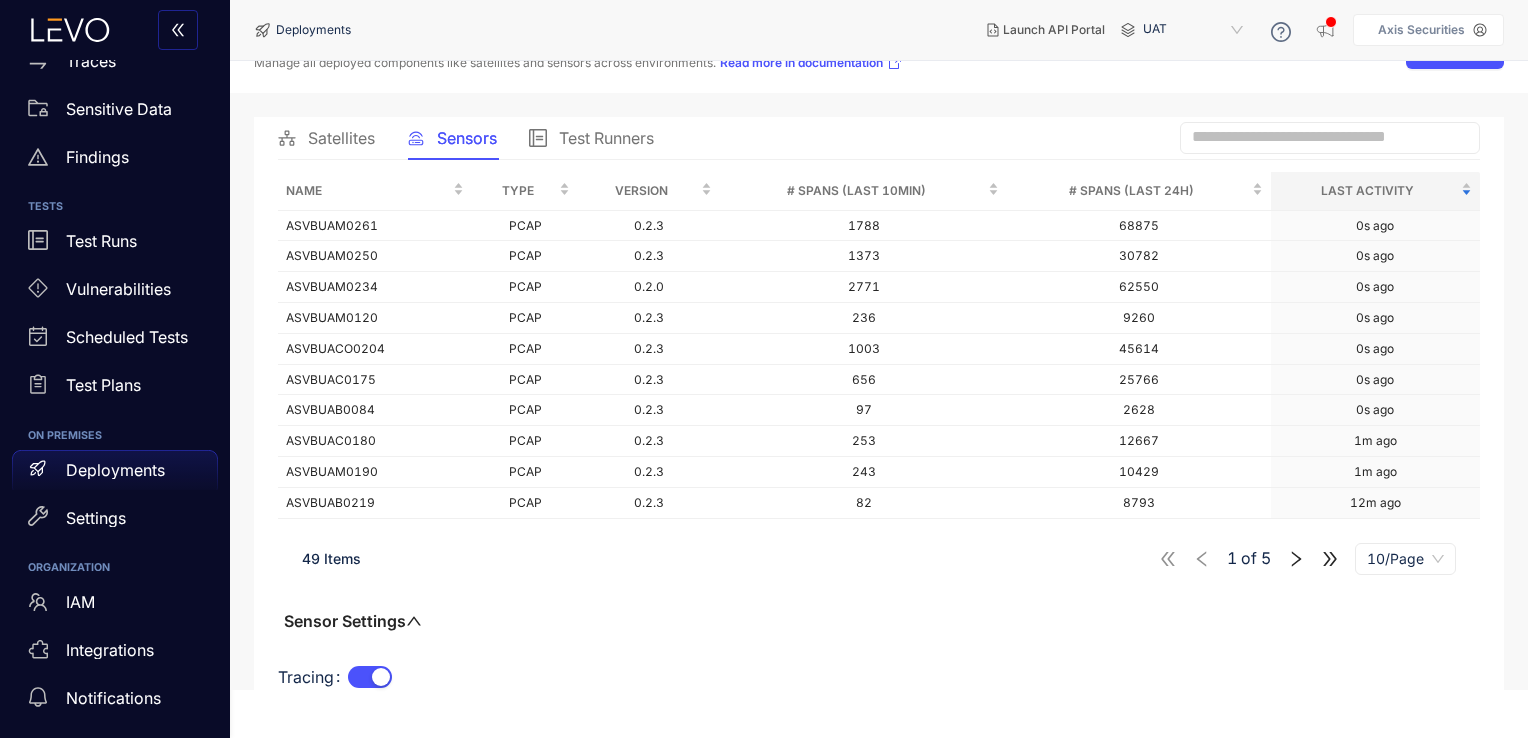 click on "49   Items" at bounding box center [331, 558] 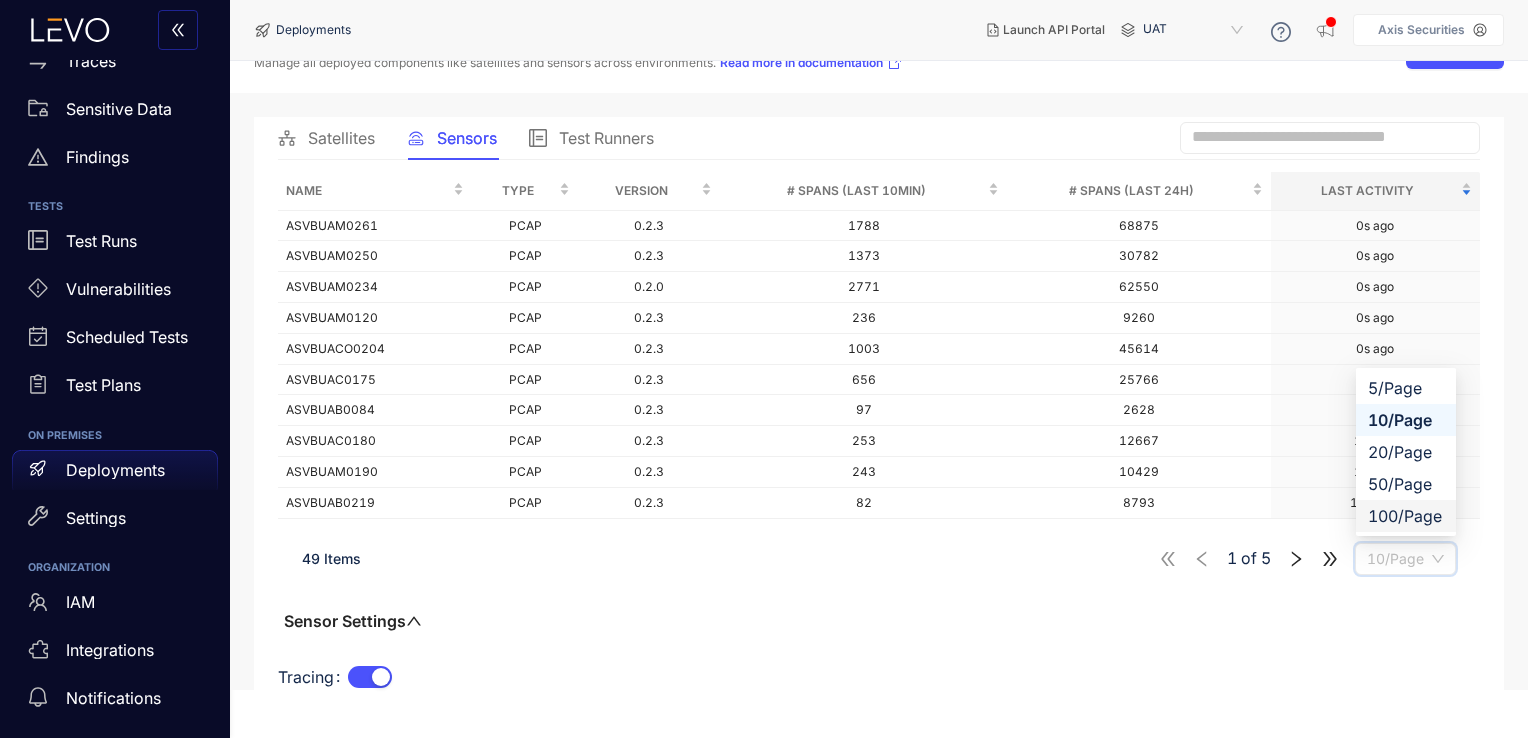 click on "100/Page" at bounding box center [1406, 516] 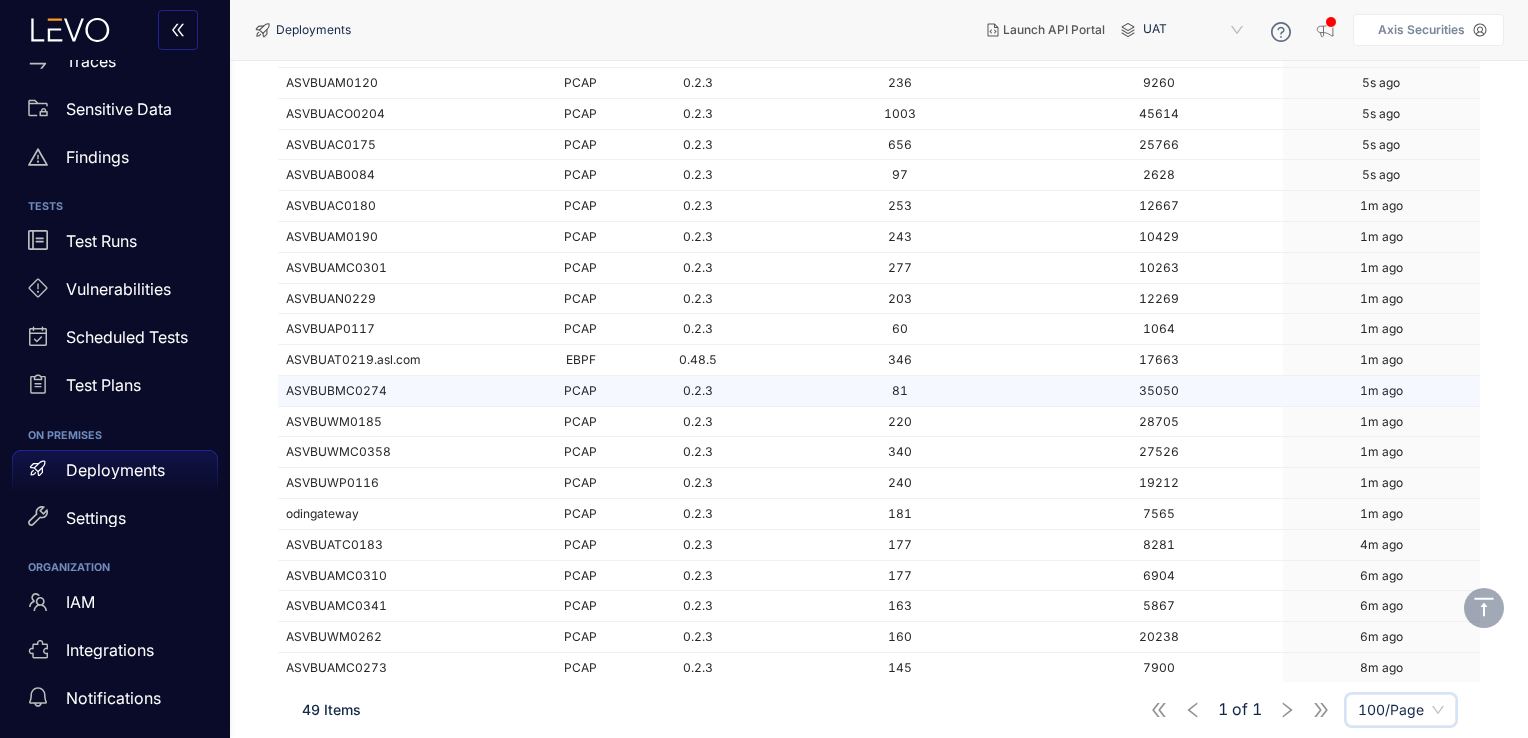scroll, scrollTop: 904, scrollLeft: 0, axis: vertical 